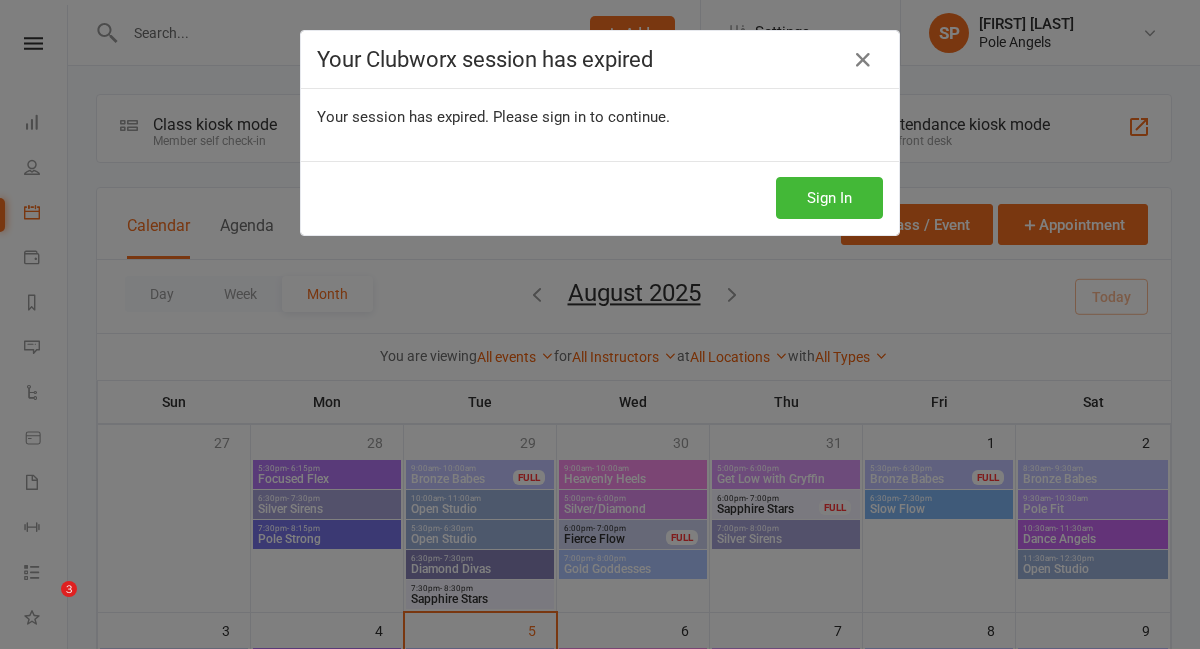 scroll, scrollTop: 284, scrollLeft: 0, axis: vertical 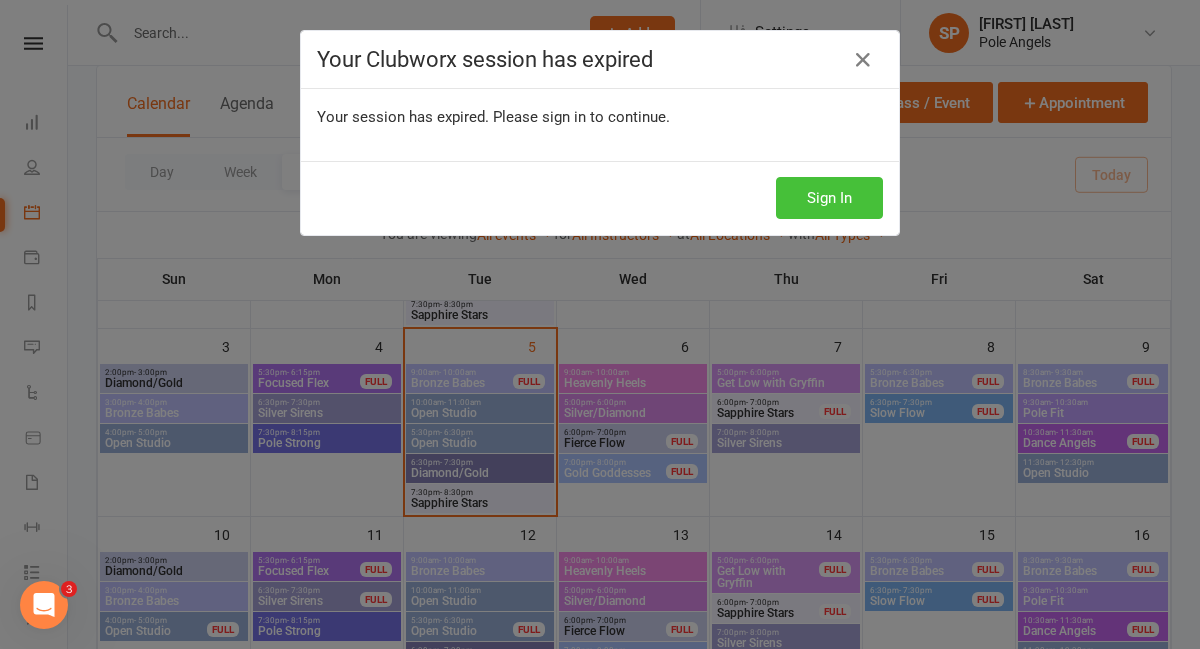 click on "Sign In" at bounding box center [829, 198] 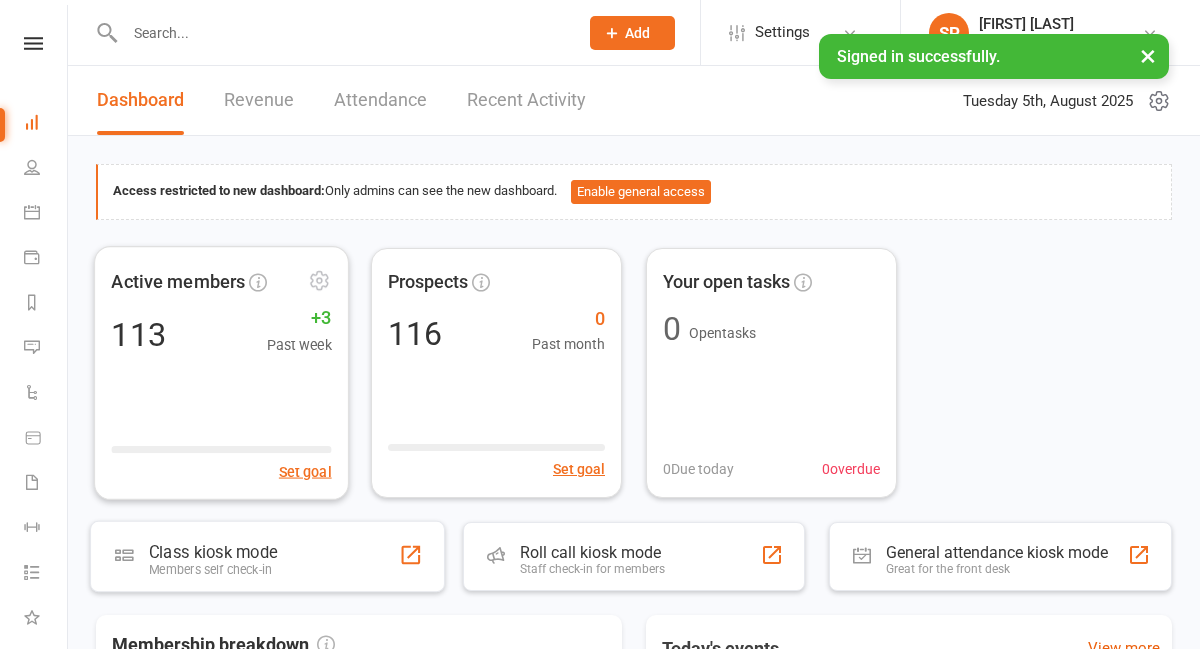 scroll, scrollTop: 0, scrollLeft: 0, axis: both 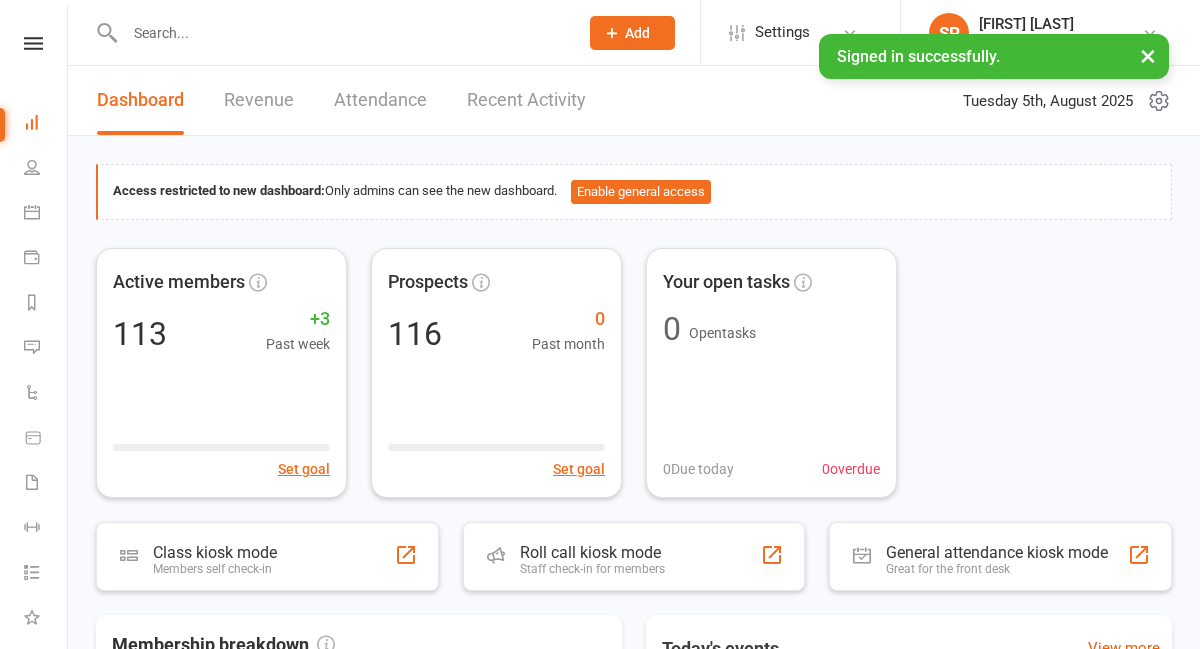 click at bounding box center [341, 33] 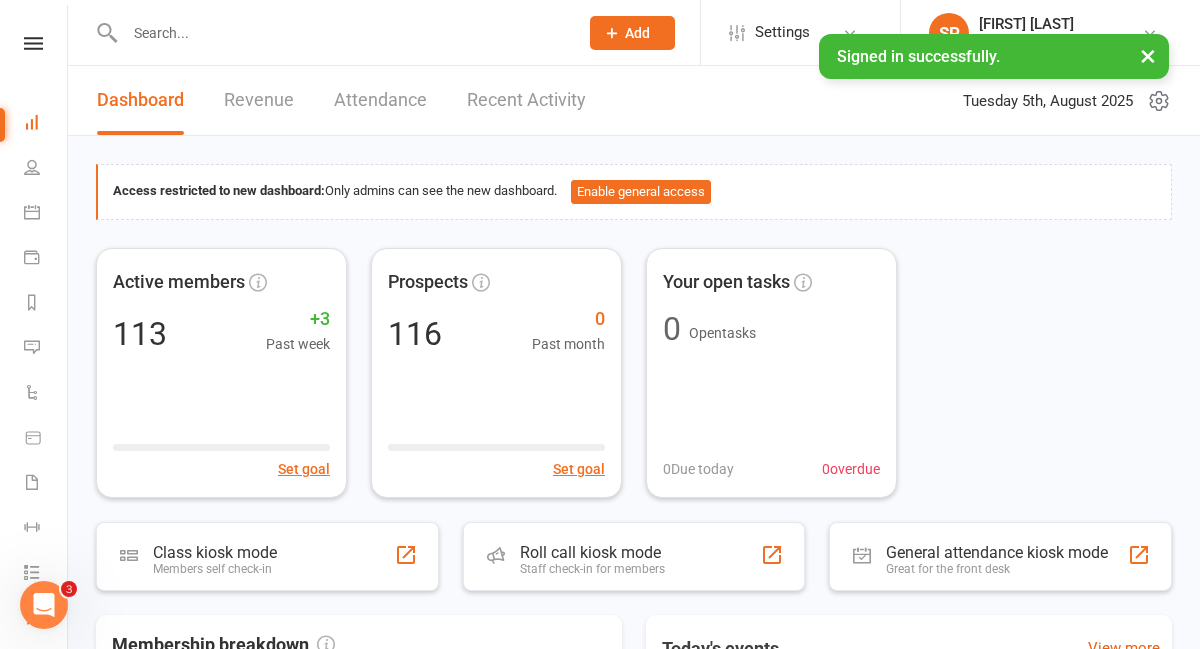 scroll, scrollTop: 0, scrollLeft: 0, axis: both 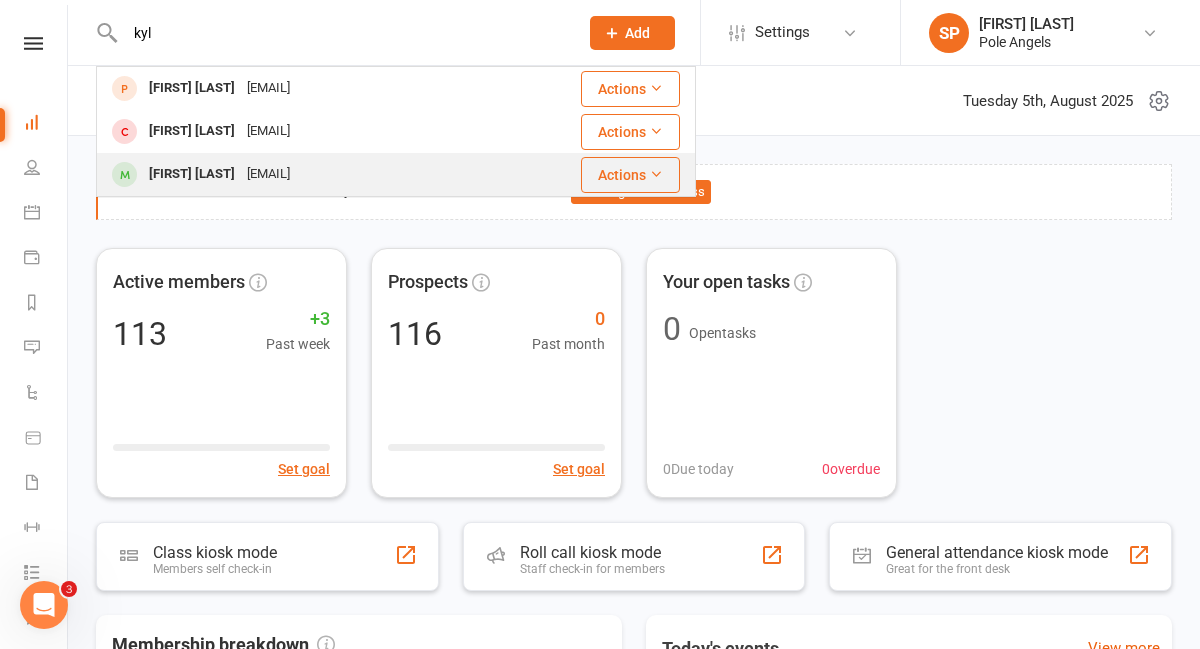 type on "kyl" 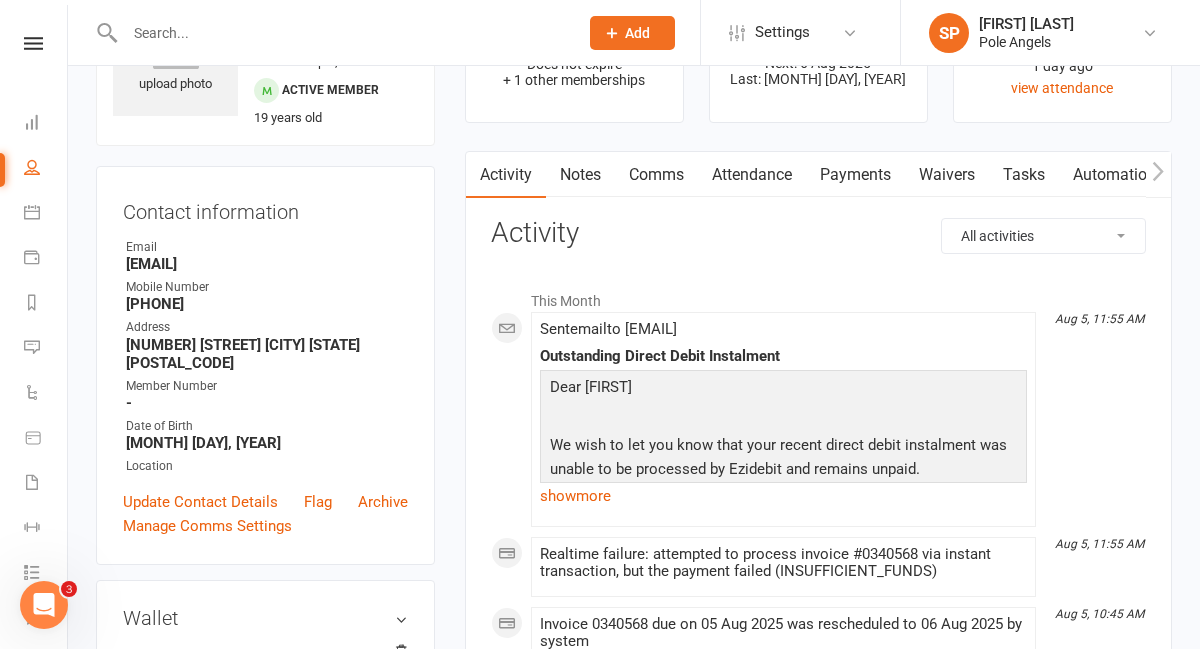 scroll, scrollTop: 122, scrollLeft: 0, axis: vertical 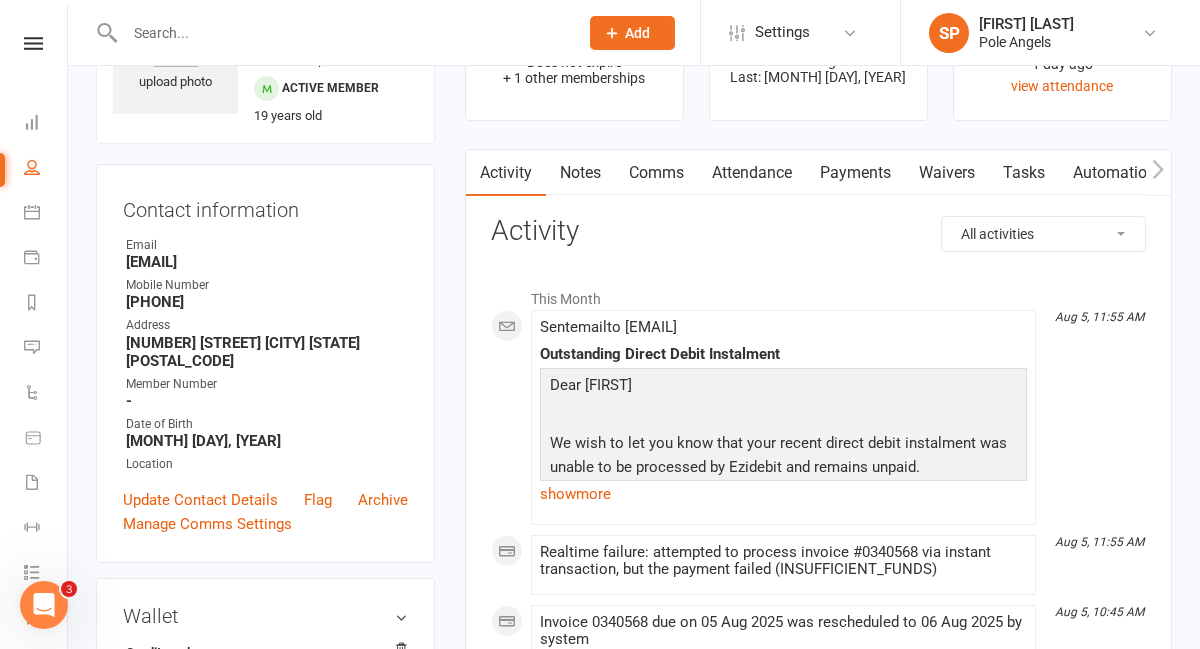 click on "Payments" at bounding box center (855, 173) 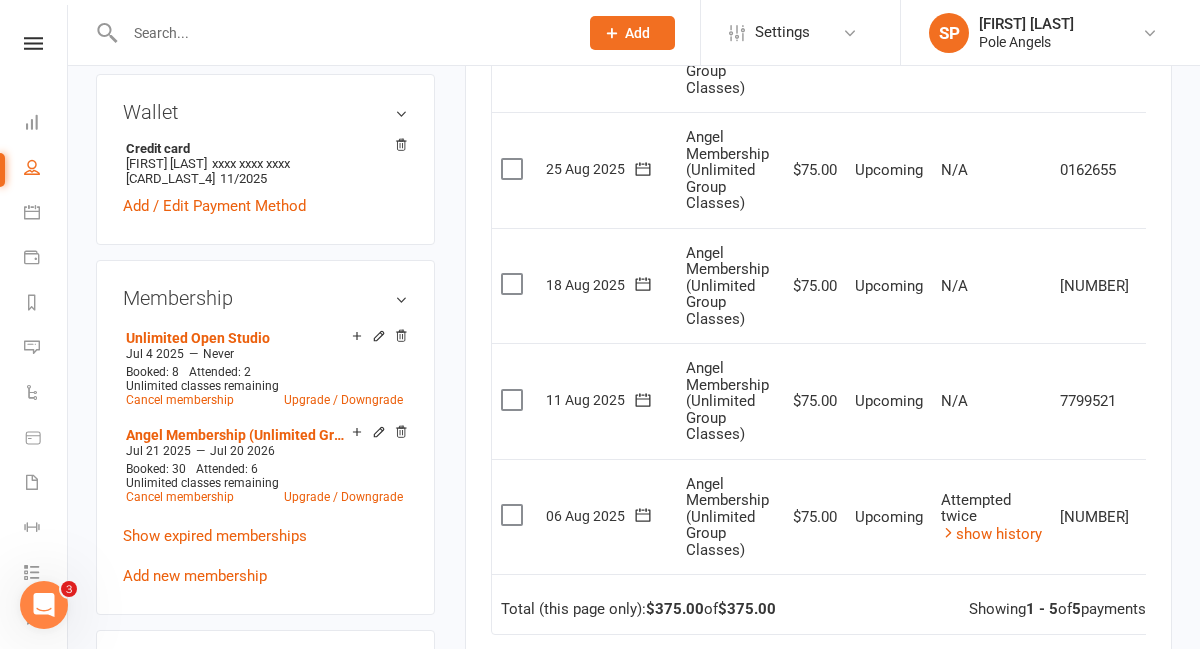 scroll, scrollTop: 954, scrollLeft: 0, axis: vertical 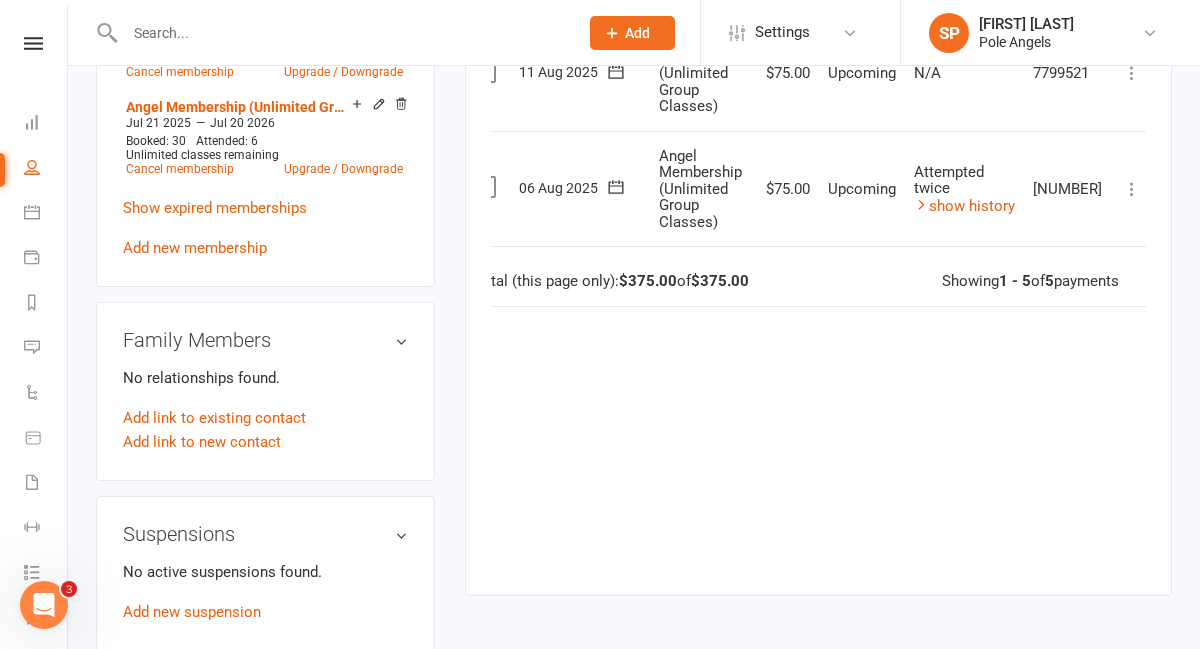 click at bounding box center (1132, 189) 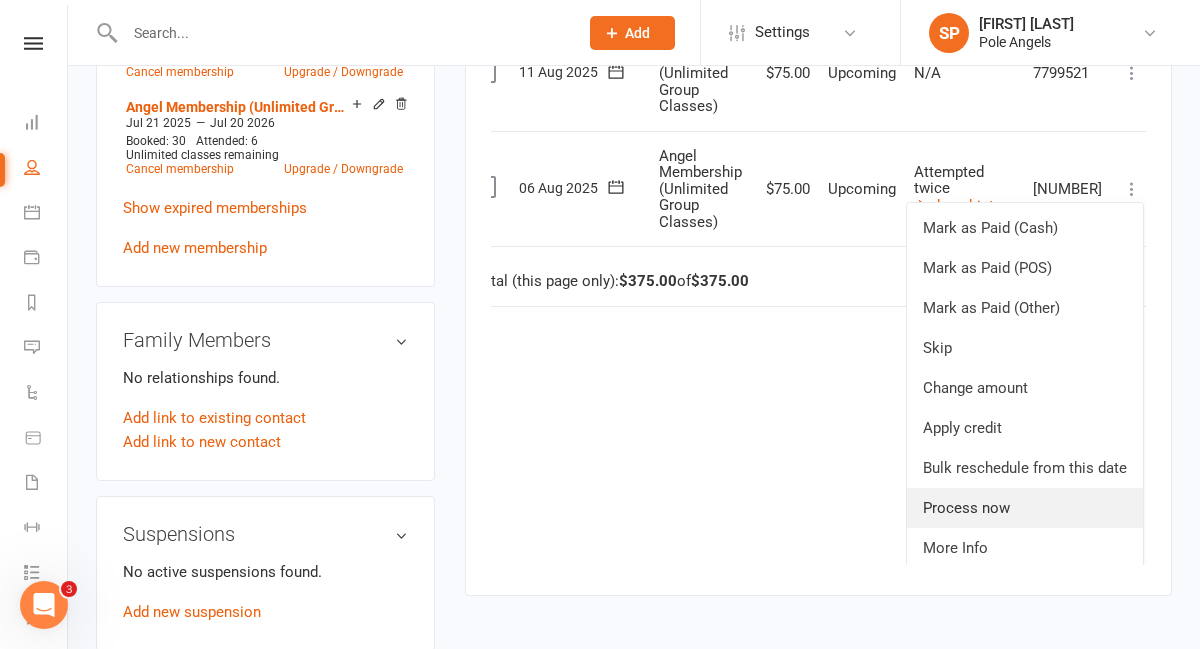 click on "Process now" at bounding box center (1025, 508) 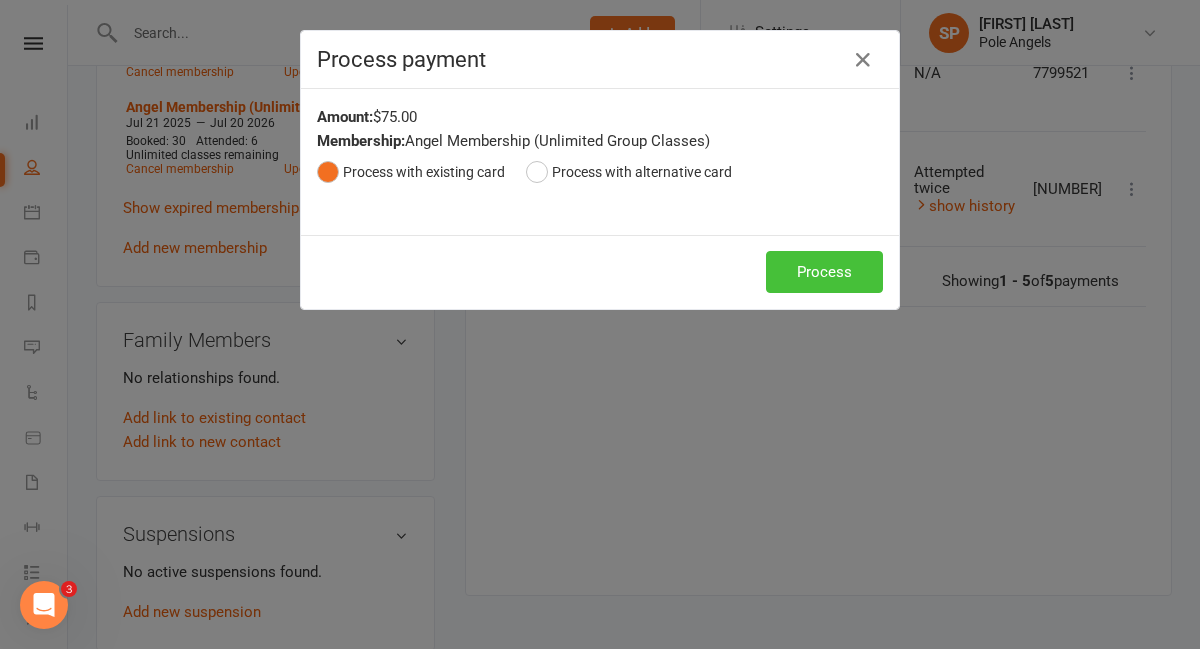 click on "Process" at bounding box center (824, 272) 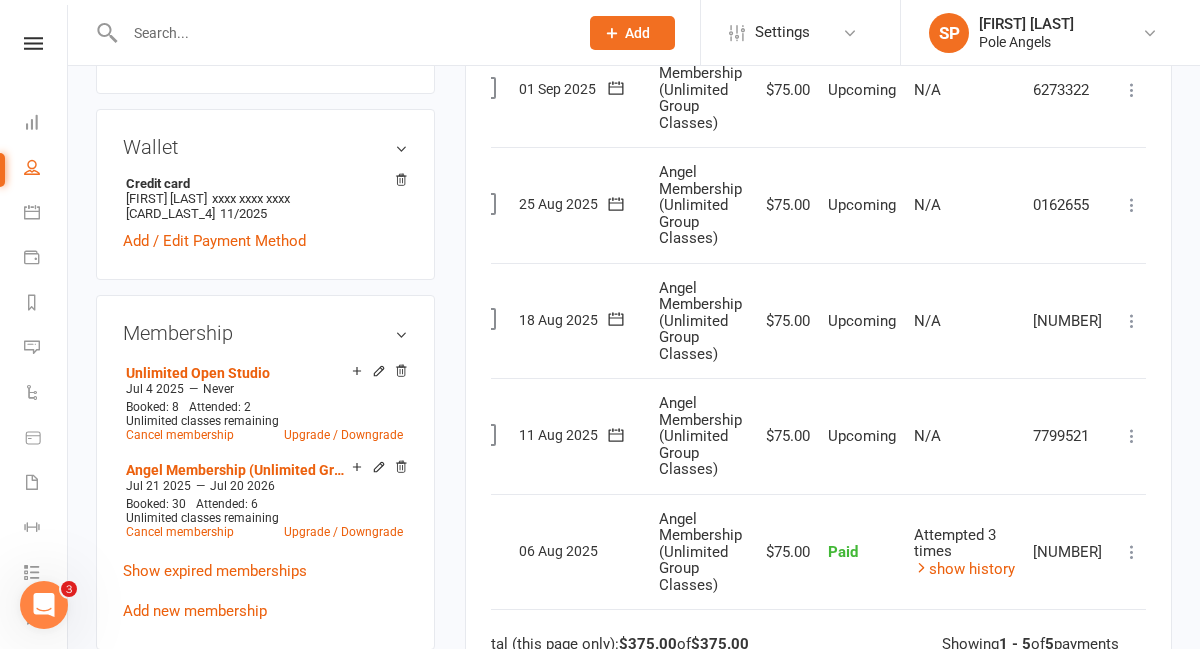 scroll, scrollTop: 0, scrollLeft: 0, axis: both 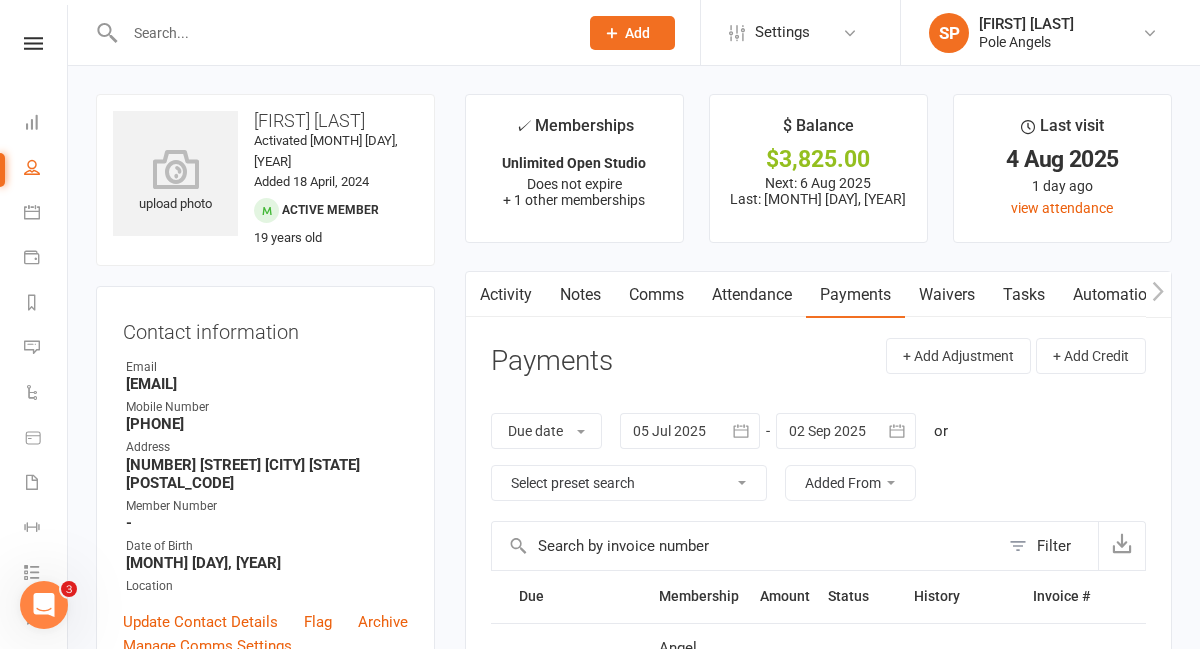 click at bounding box center (330, 32) 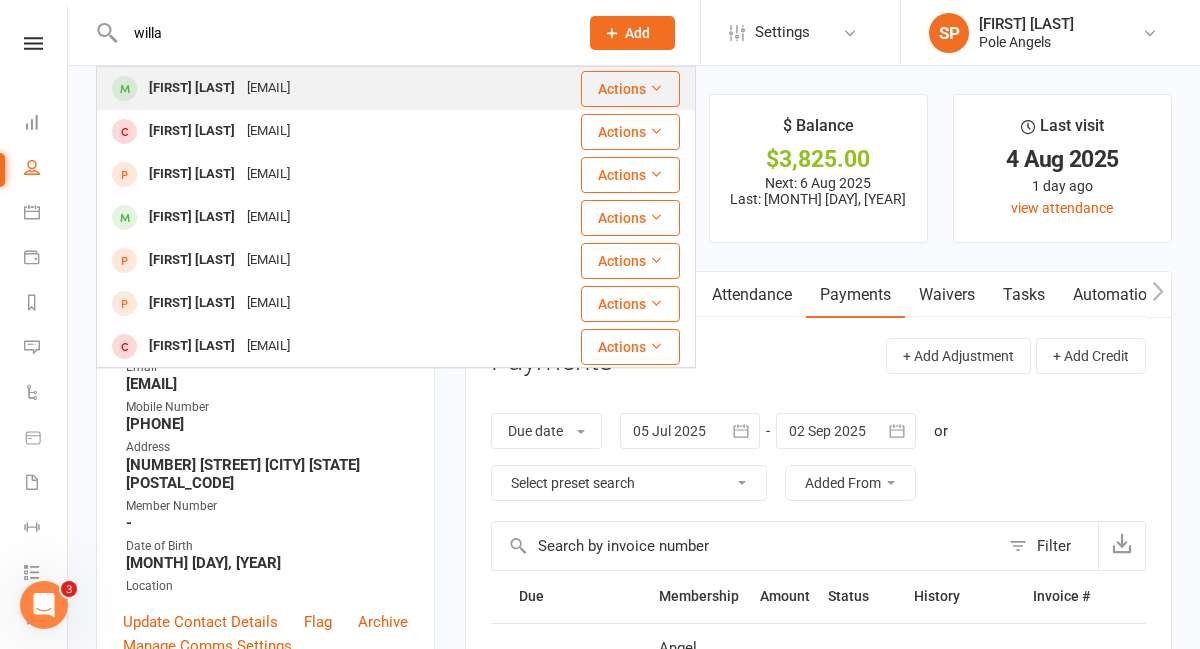 type on "willa" 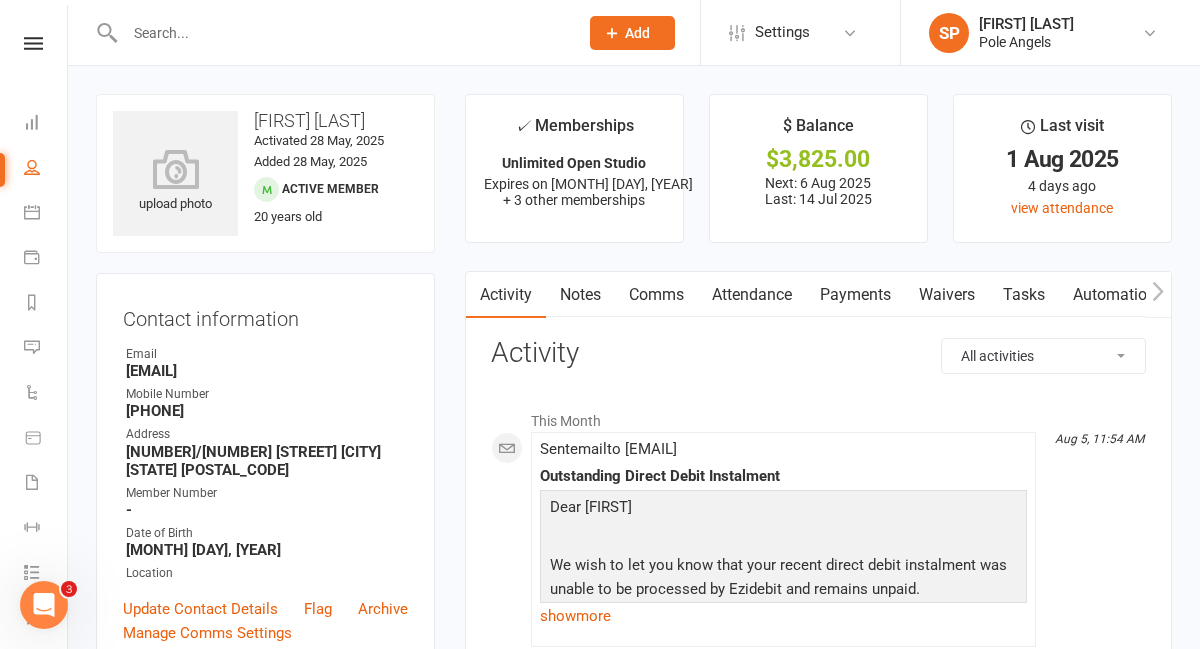 click on "Payments" at bounding box center (855, 295) 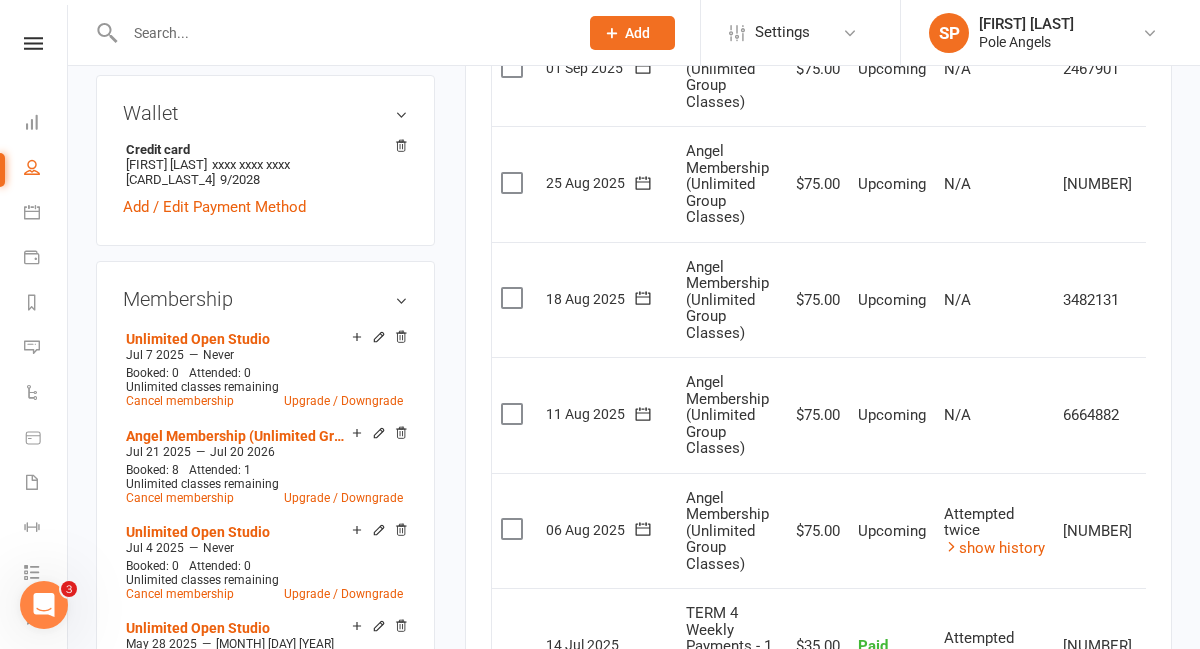 scroll, scrollTop: 617, scrollLeft: 0, axis: vertical 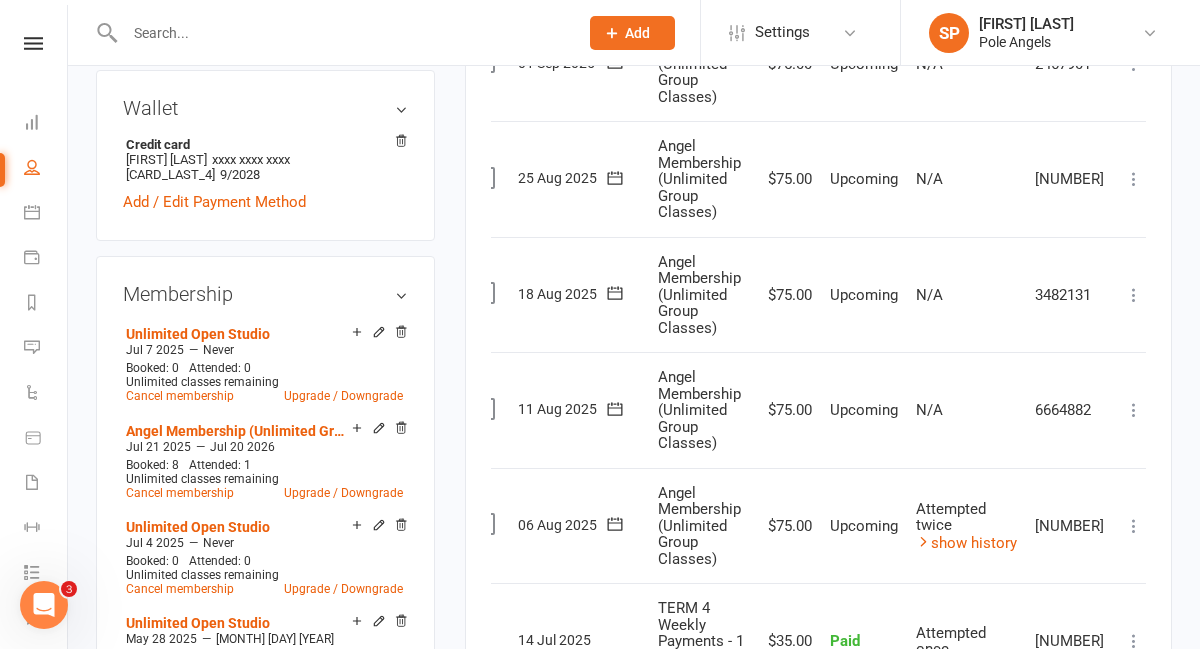 click at bounding box center (1134, 526) 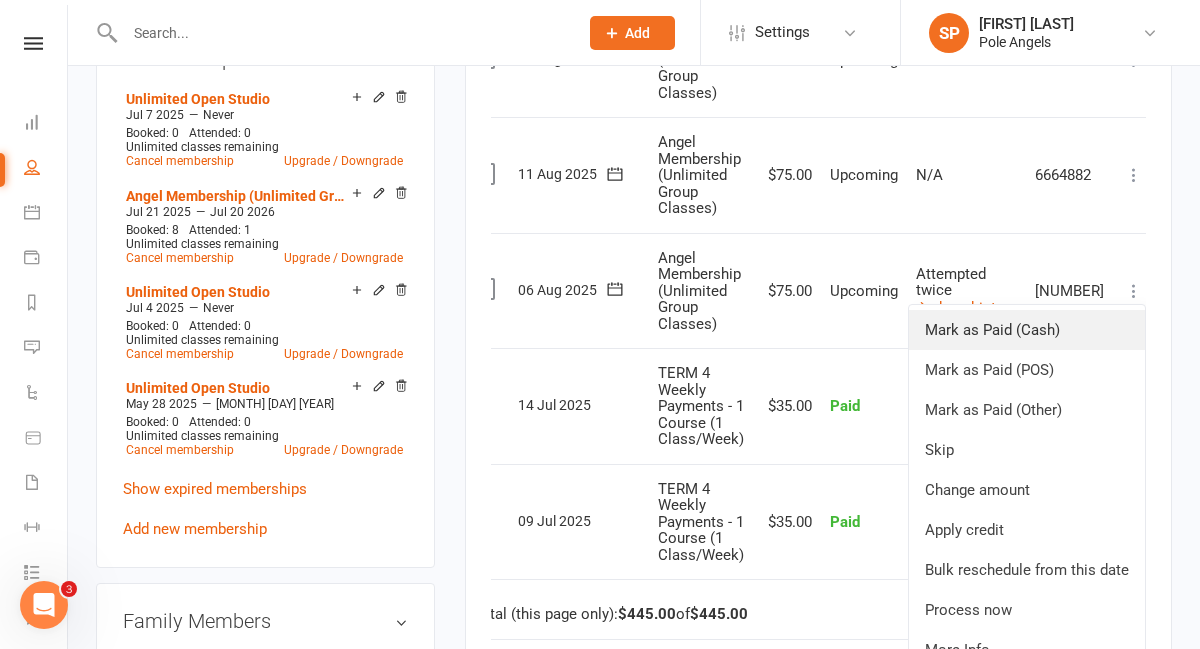scroll, scrollTop: 856, scrollLeft: 0, axis: vertical 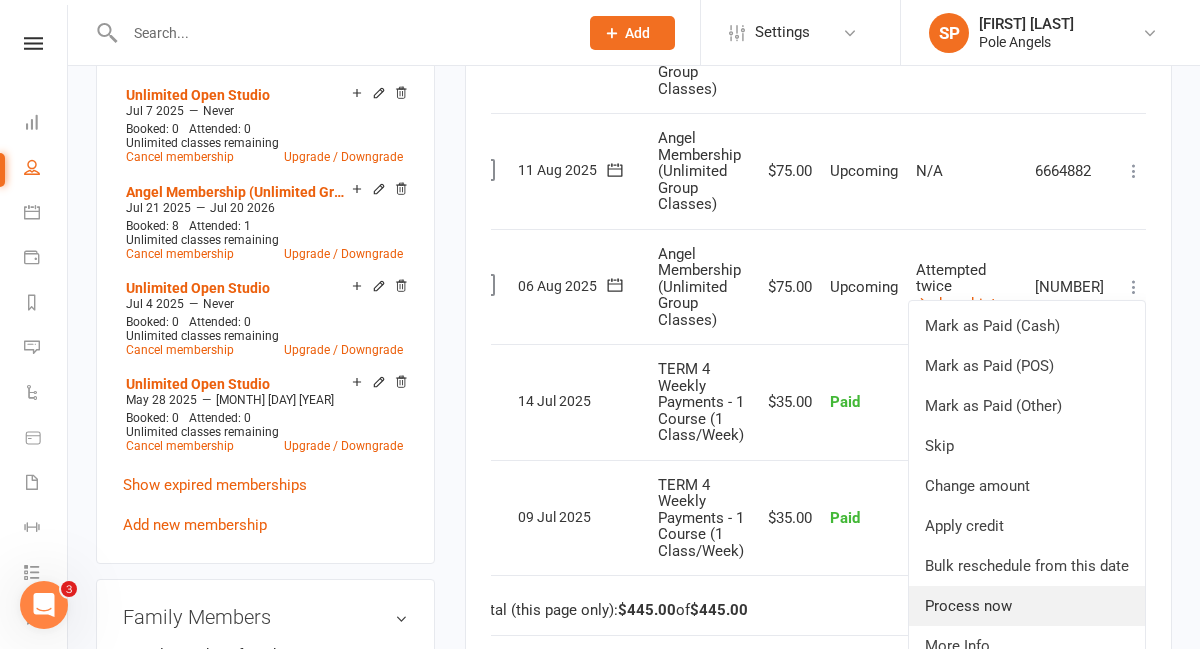 click on "Process now" at bounding box center (1027, 606) 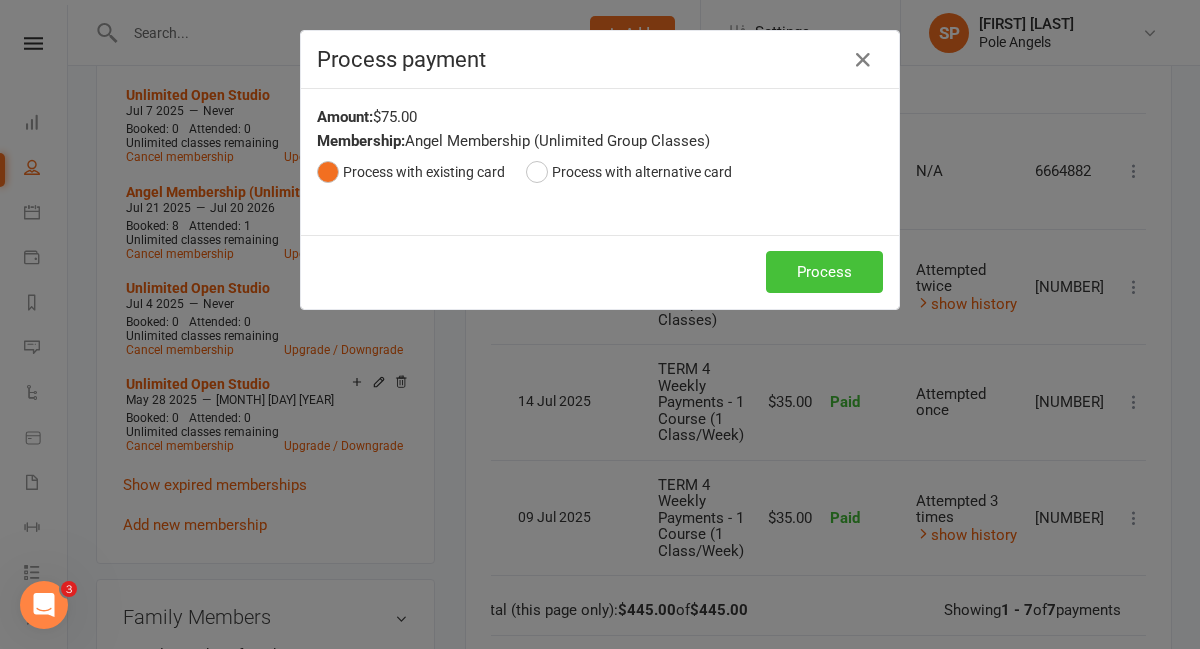 click on "Process" at bounding box center [824, 272] 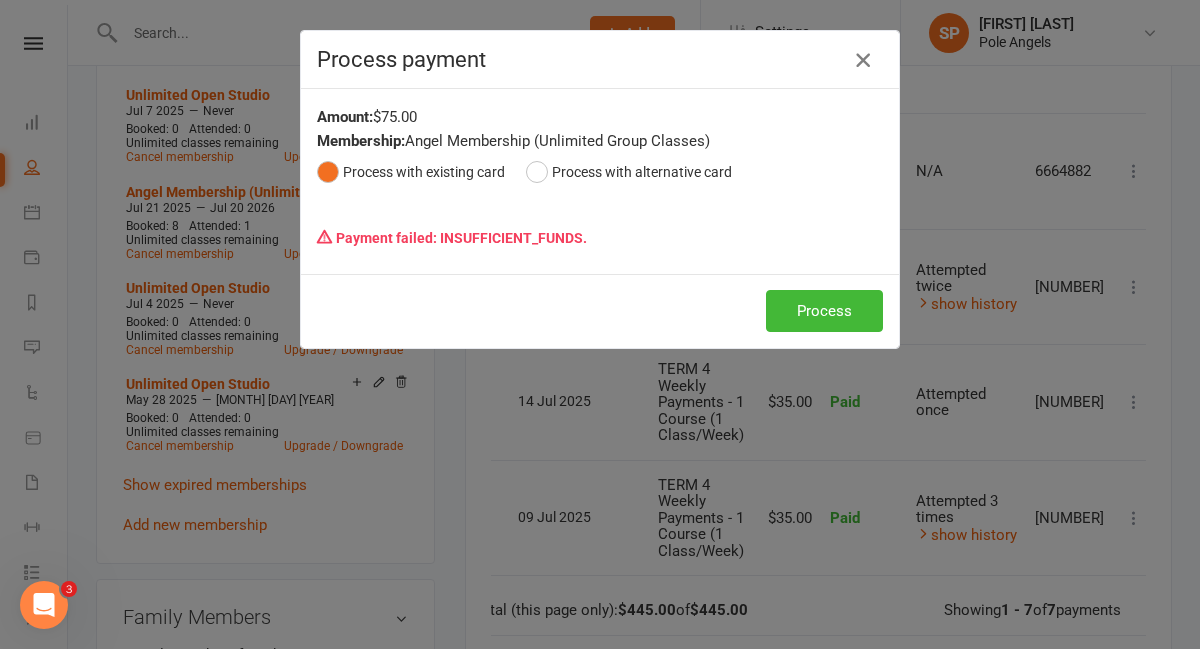 click at bounding box center [863, 60] 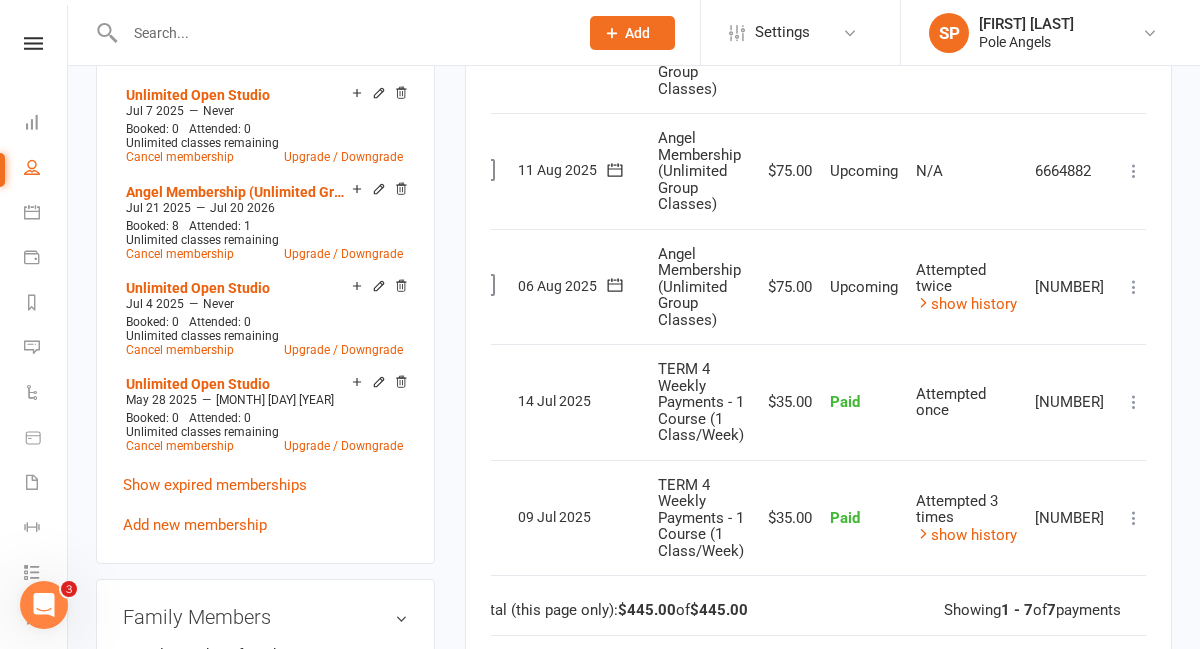 click at bounding box center (330, 32) 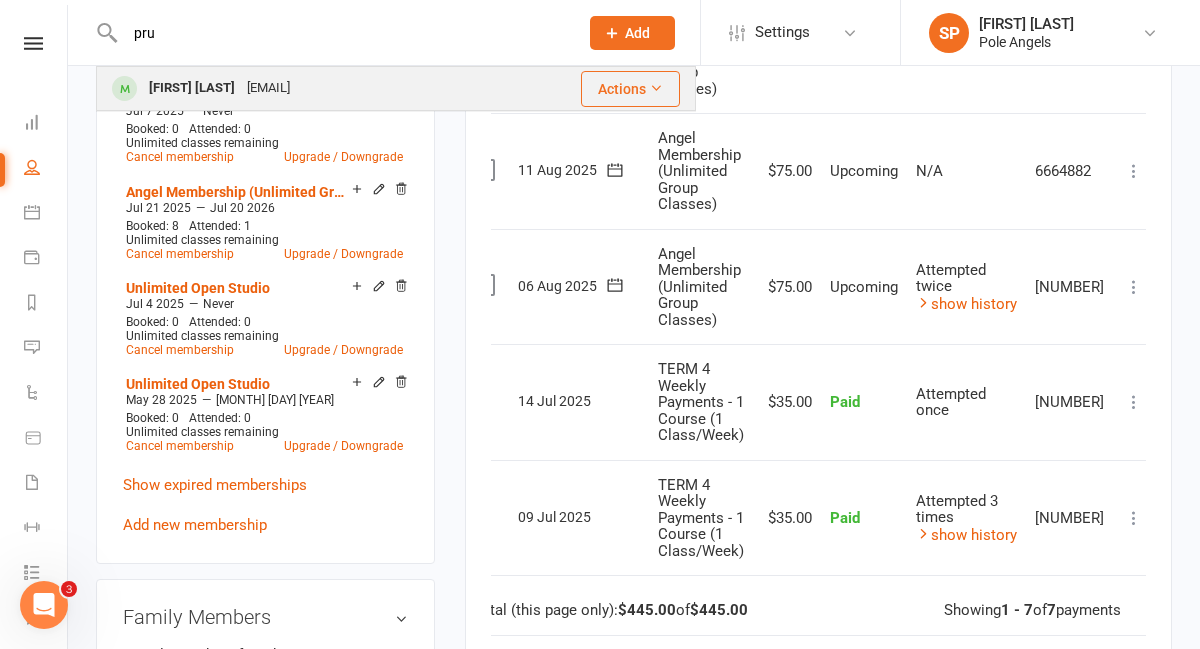 type on "pru" 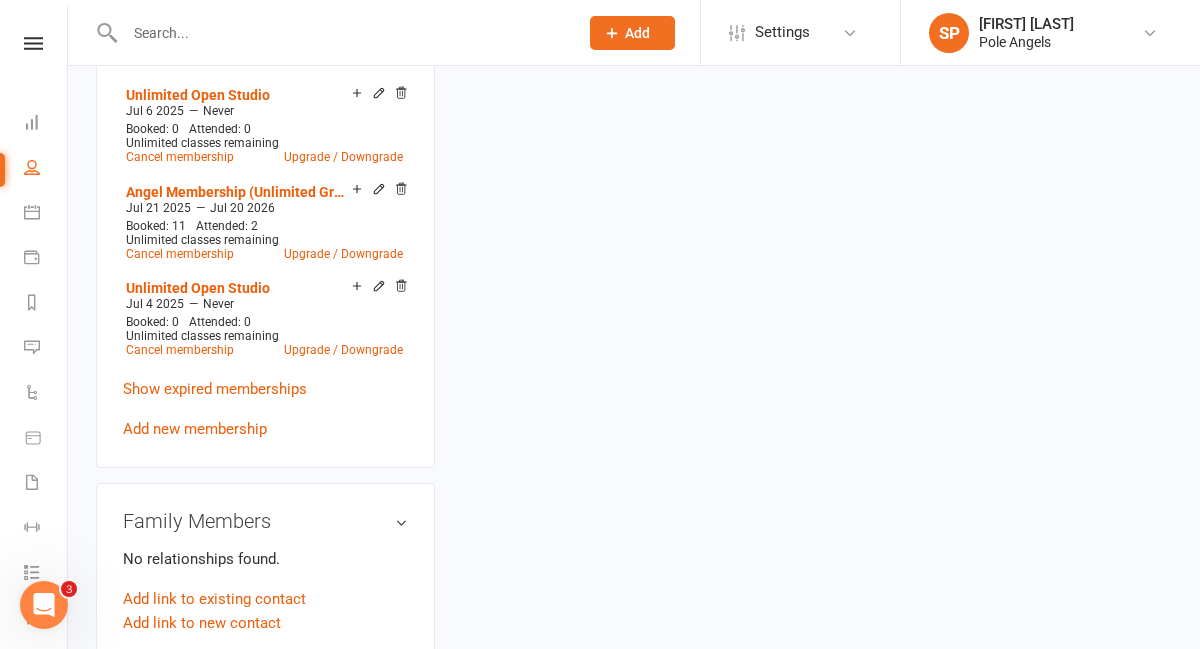 scroll, scrollTop: 0, scrollLeft: 0, axis: both 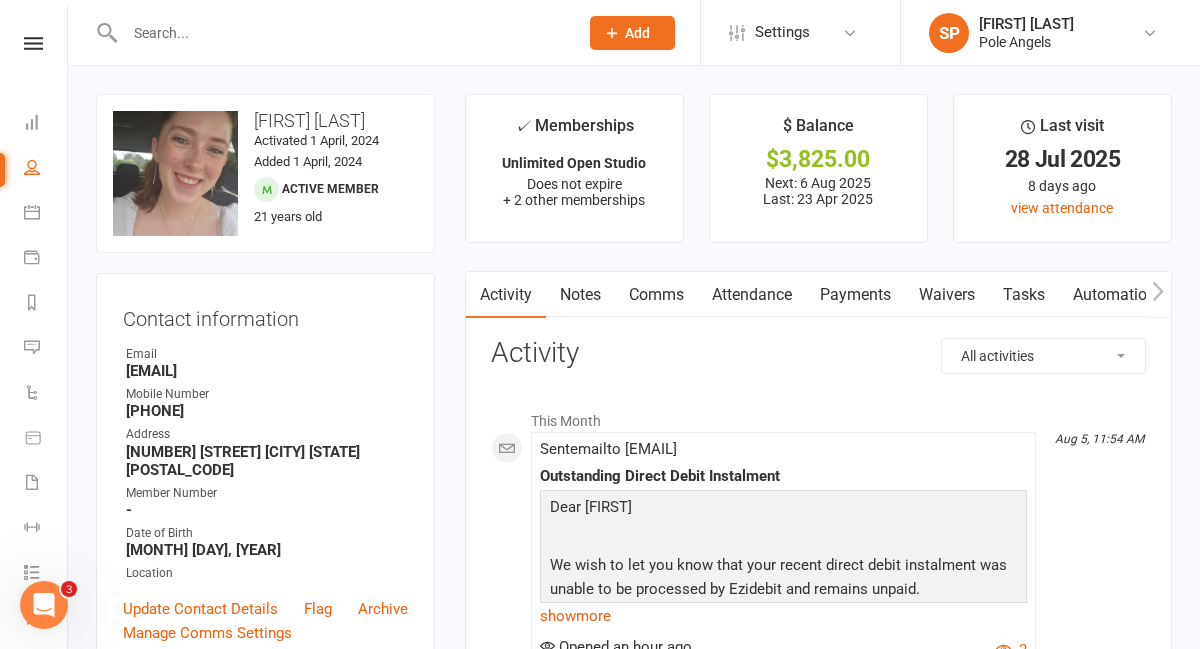 click on "Payments" at bounding box center (855, 295) 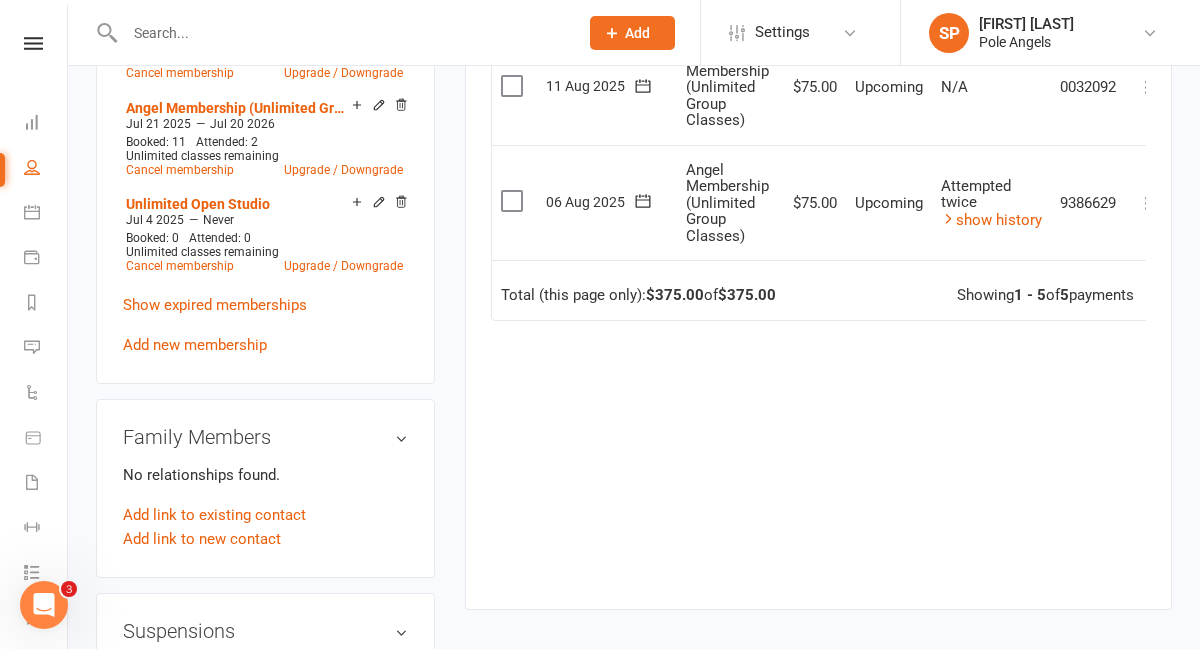 scroll, scrollTop: 934, scrollLeft: 0, axis: vertical 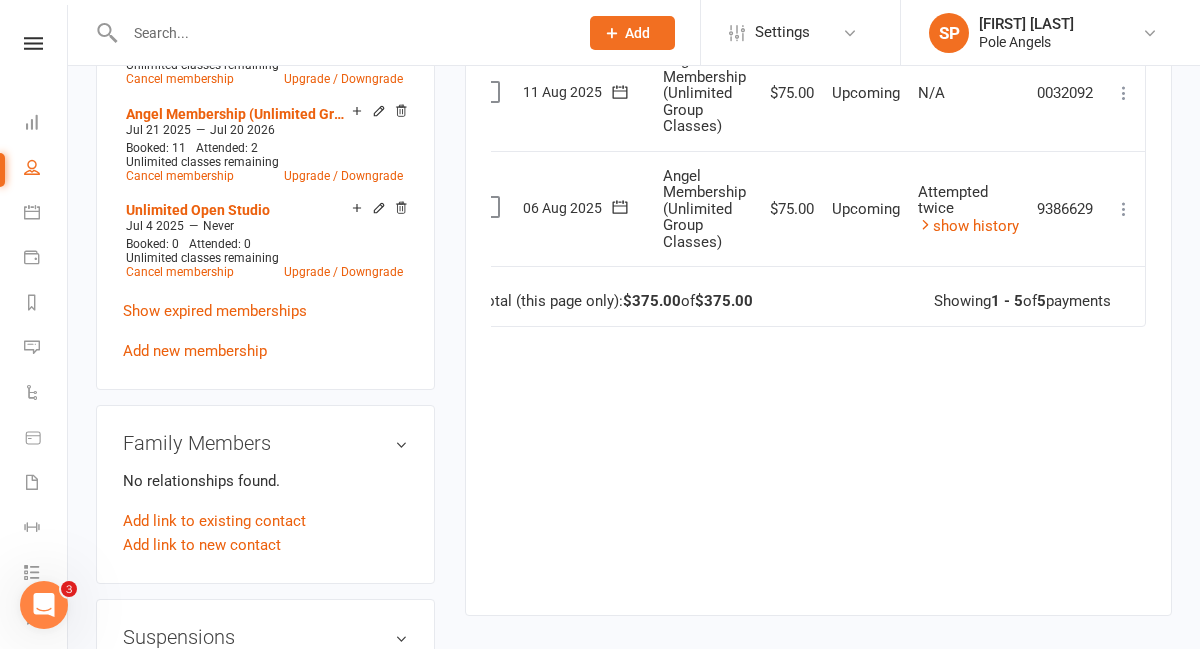 click at bounding box center (1124, 209) 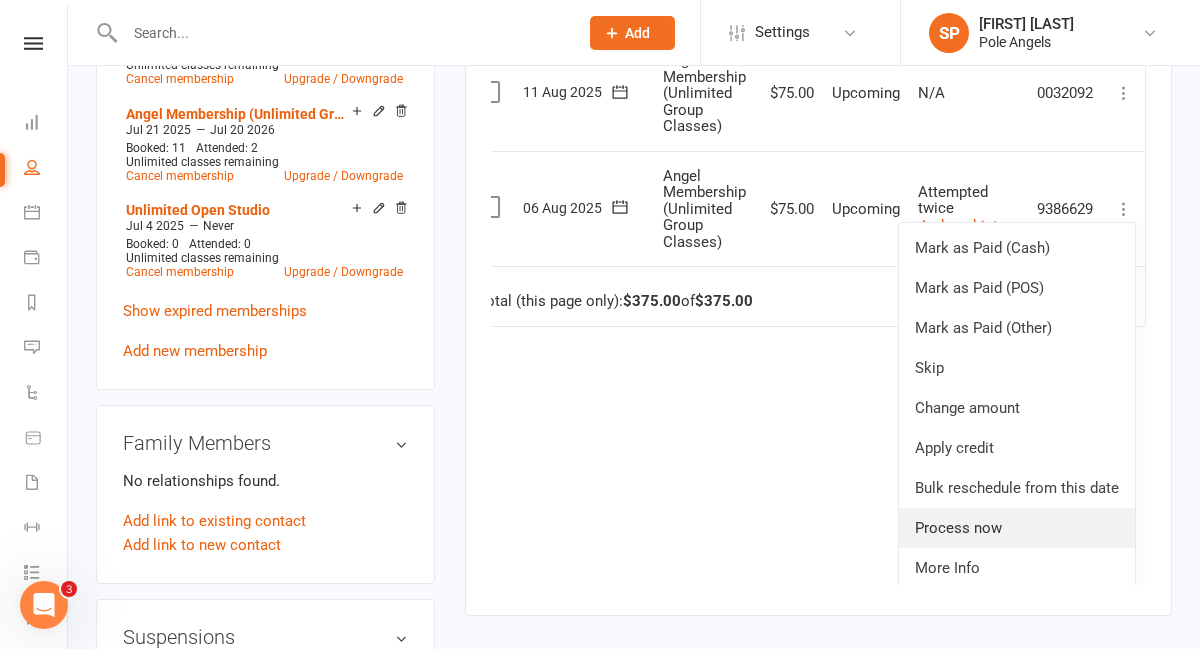 click on "Process now" at bounding box center [1017, 528] 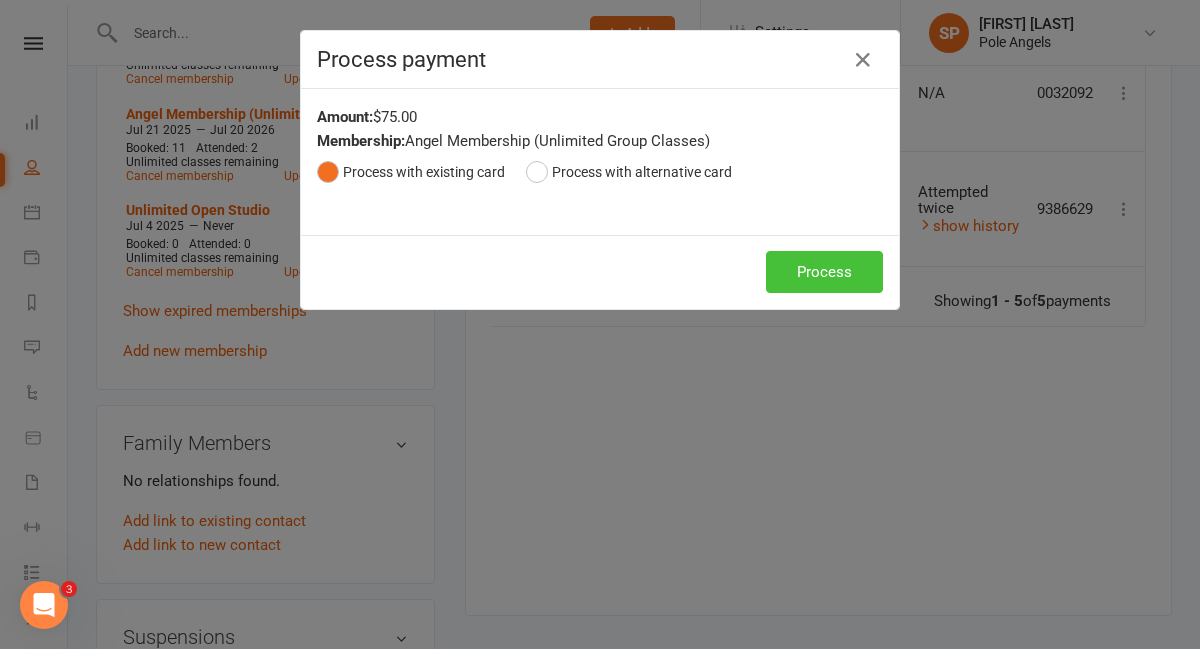 click on "Process" at bounding box center [824, 272] 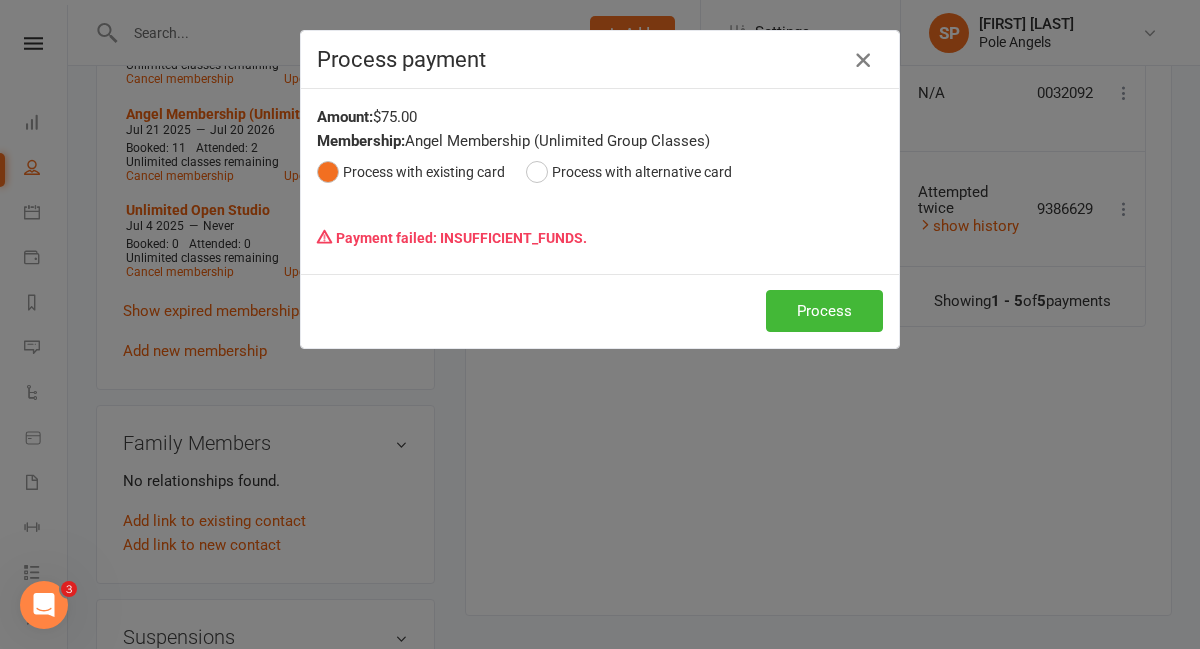 click at bounding box center [863, 60] 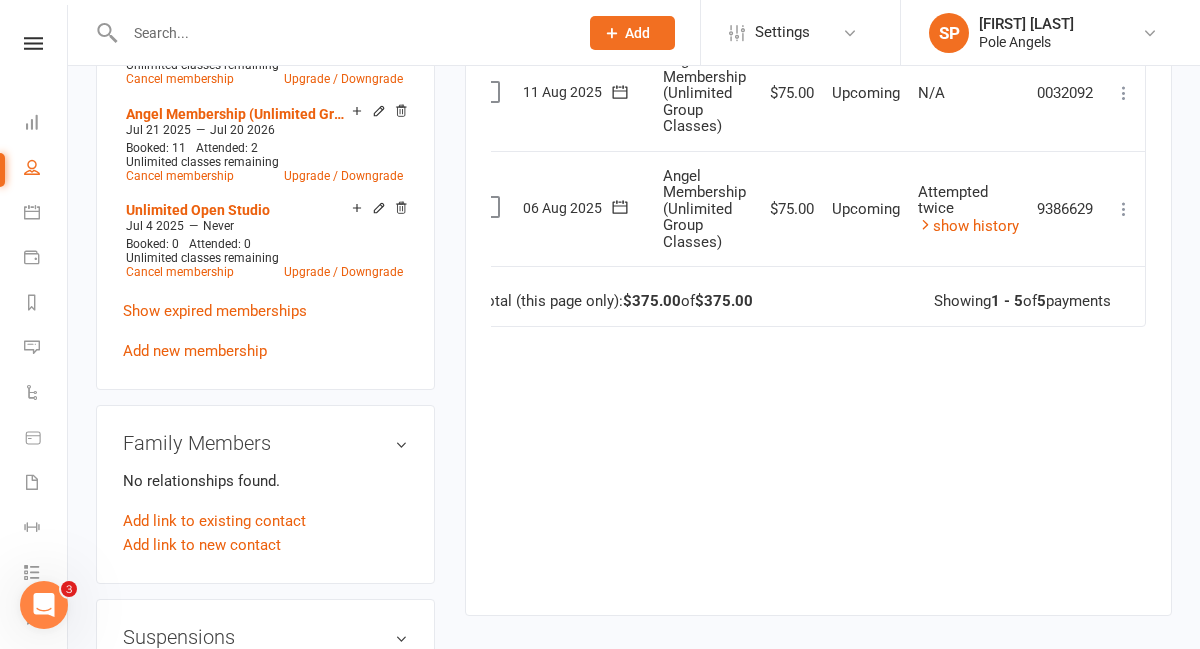 click at bounding box center (341, 33) 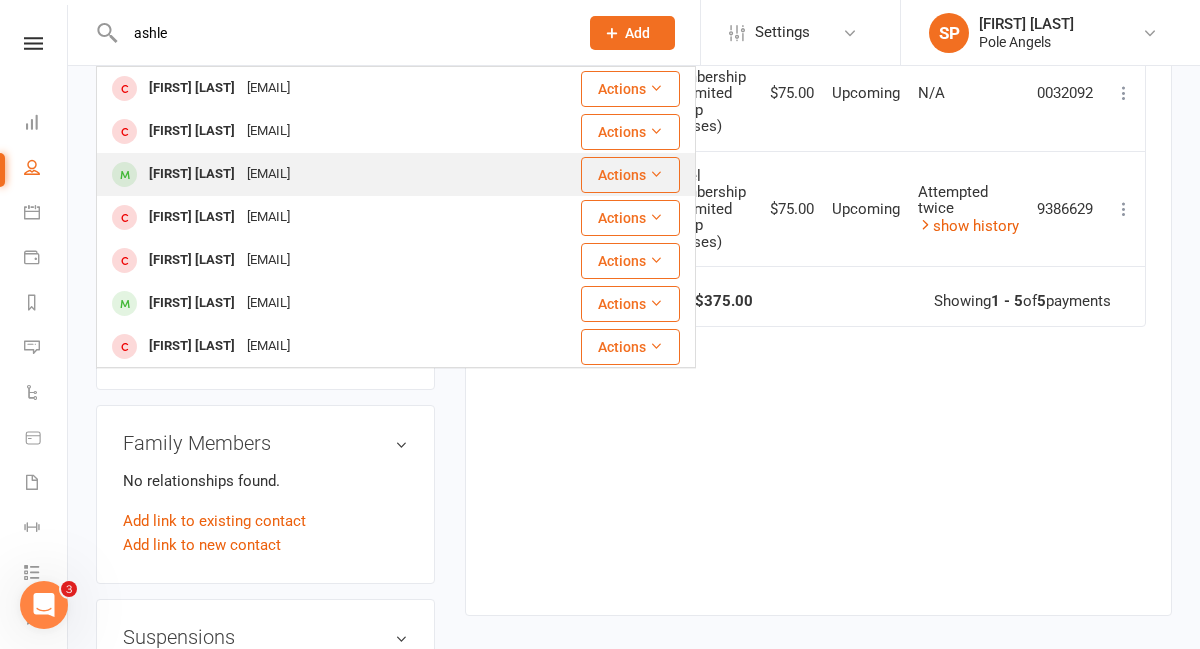 type on "ashle" 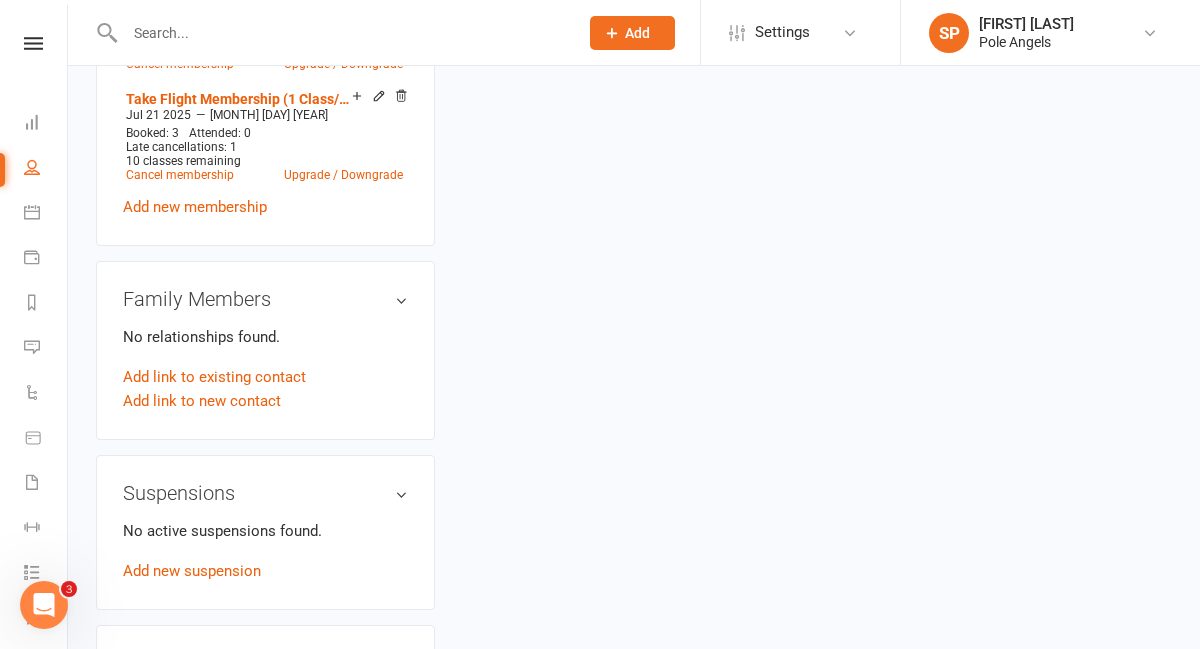 scroll, scrollTop: 0, scrollLeft: 0, axis: both 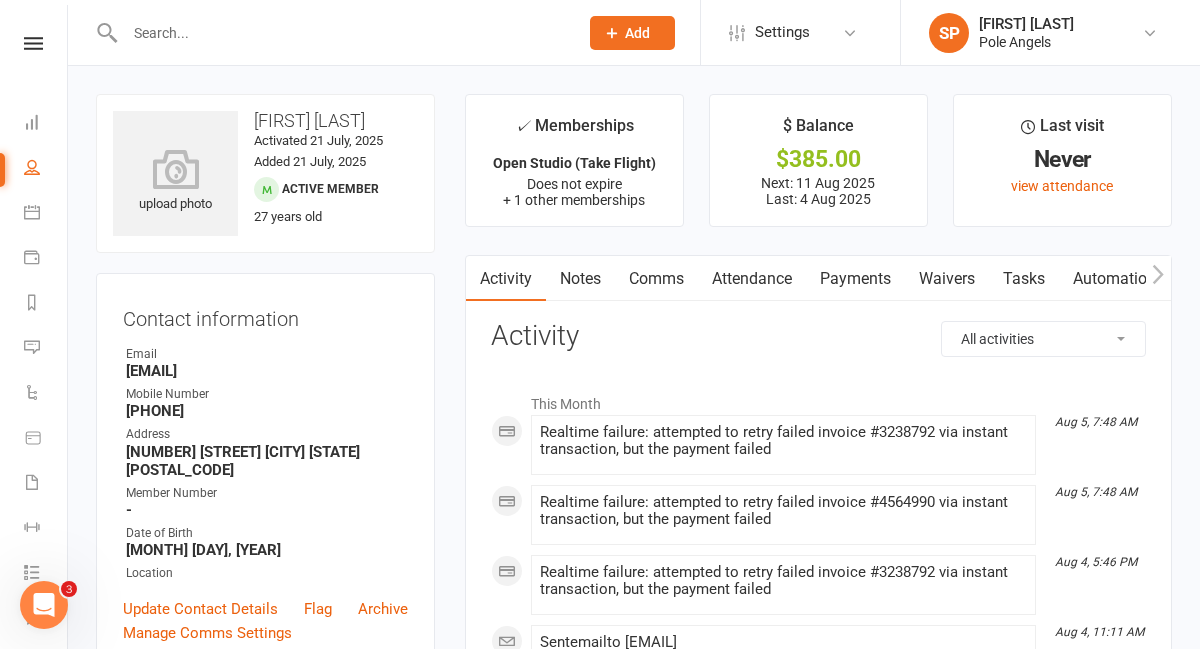 click on "Payments" at bounding box center [855, 279] 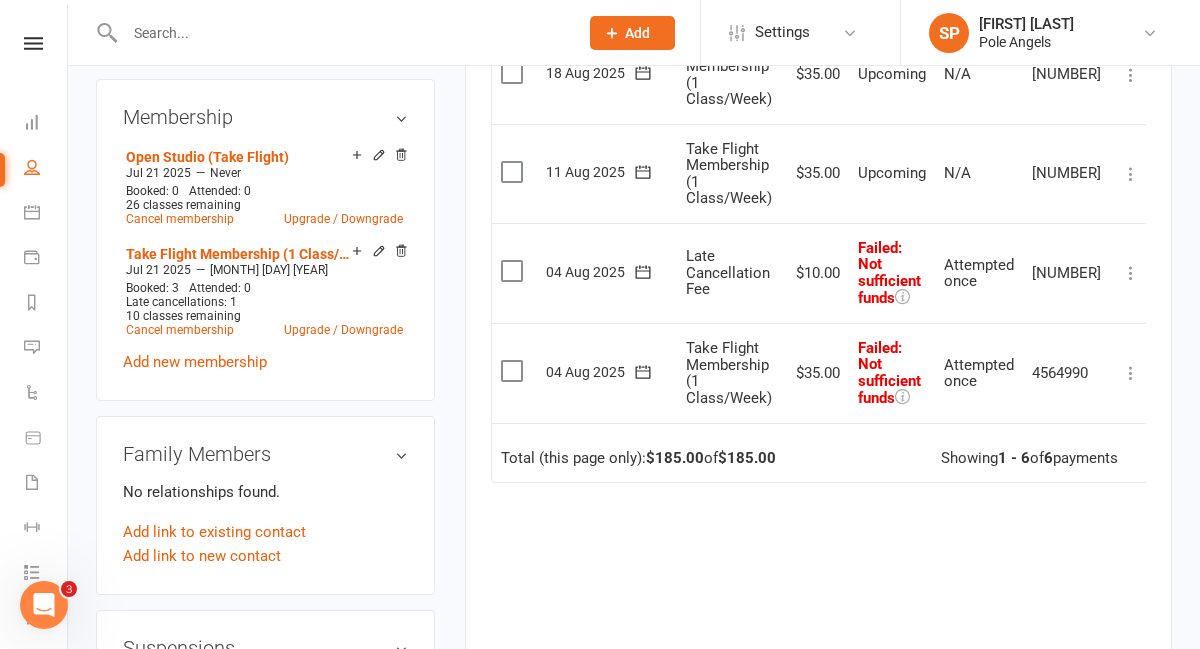 scroll, scrollTop: 939, scrollLeft: 0, axis: vertical 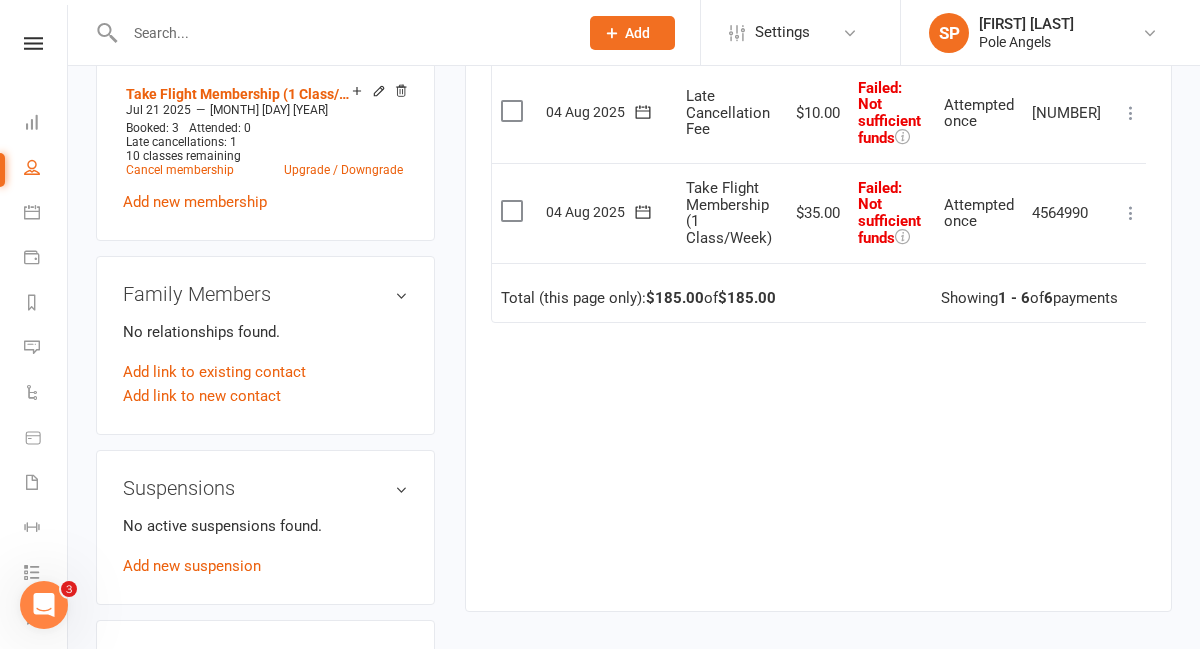 click at bounding box center (1131, 213) 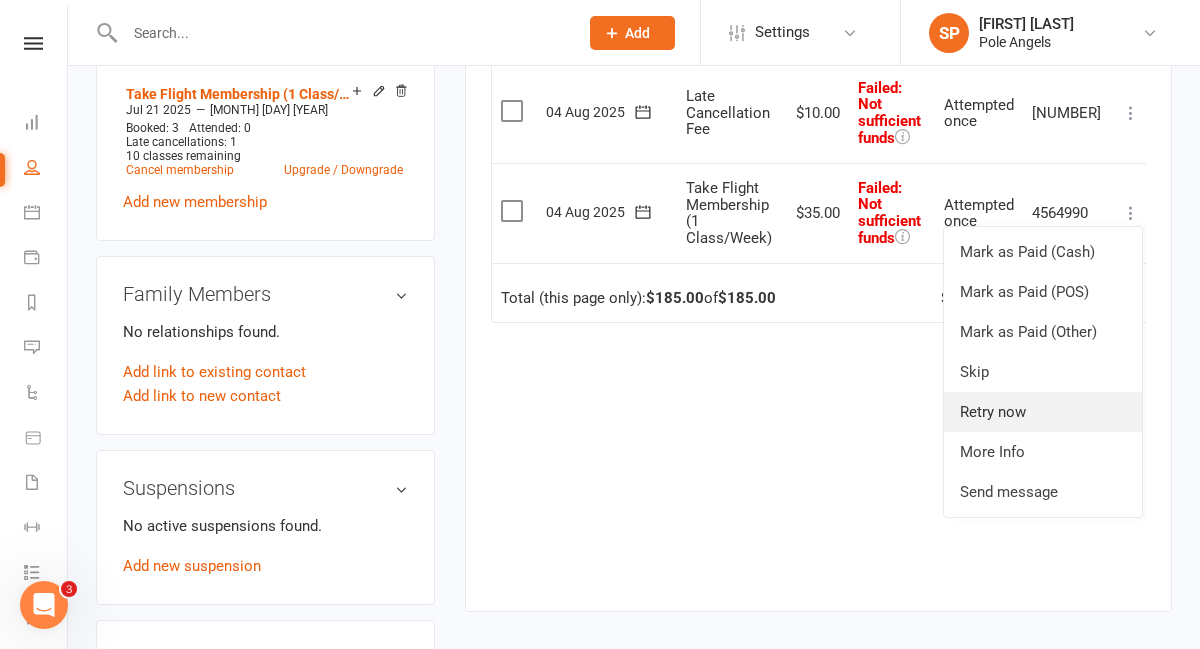 click on "Retry now" at bounding box center [1043, 412] 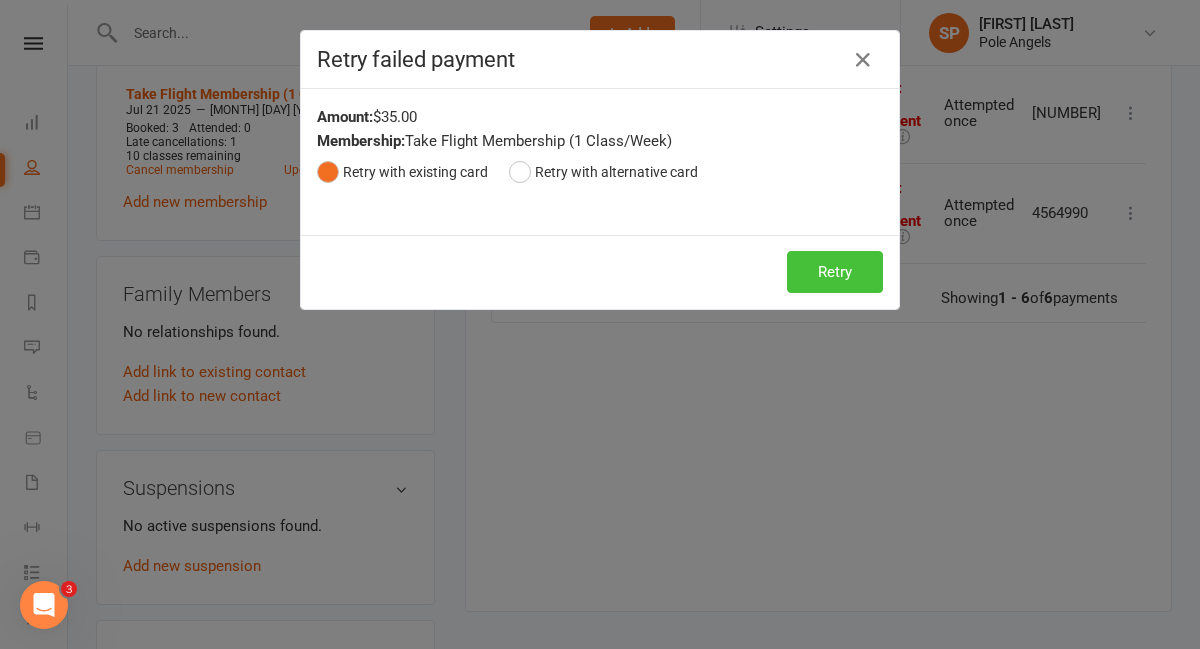 click on "Retry" at bounding box center (835, 272) 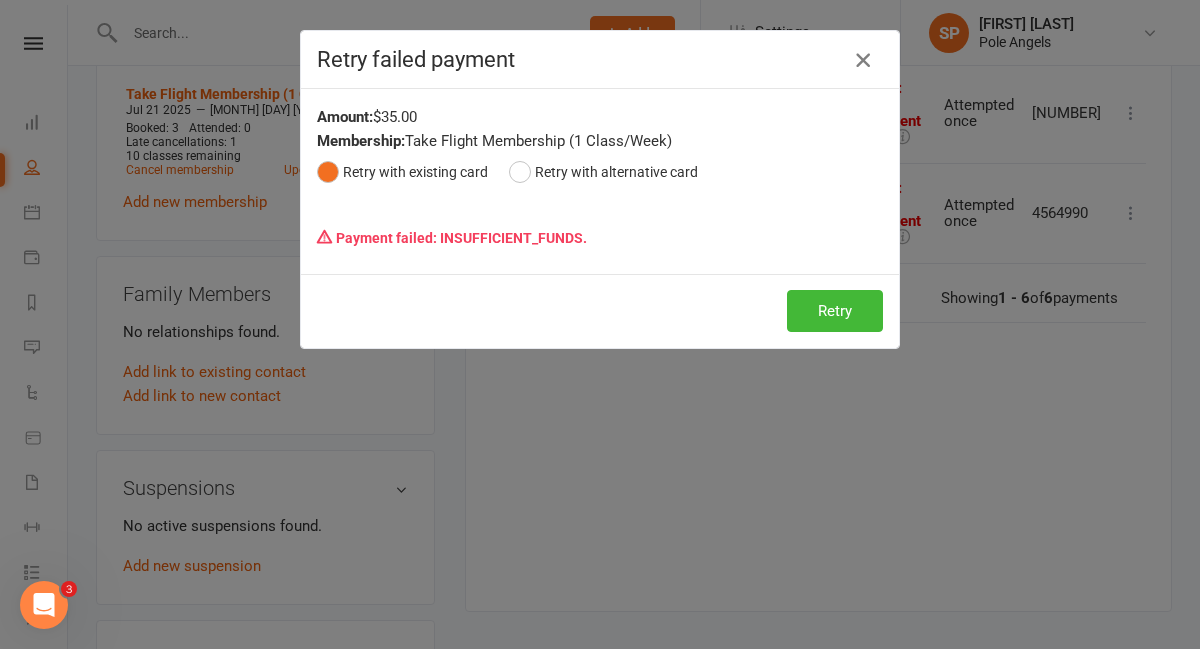 click at bounding box center (863, 60) 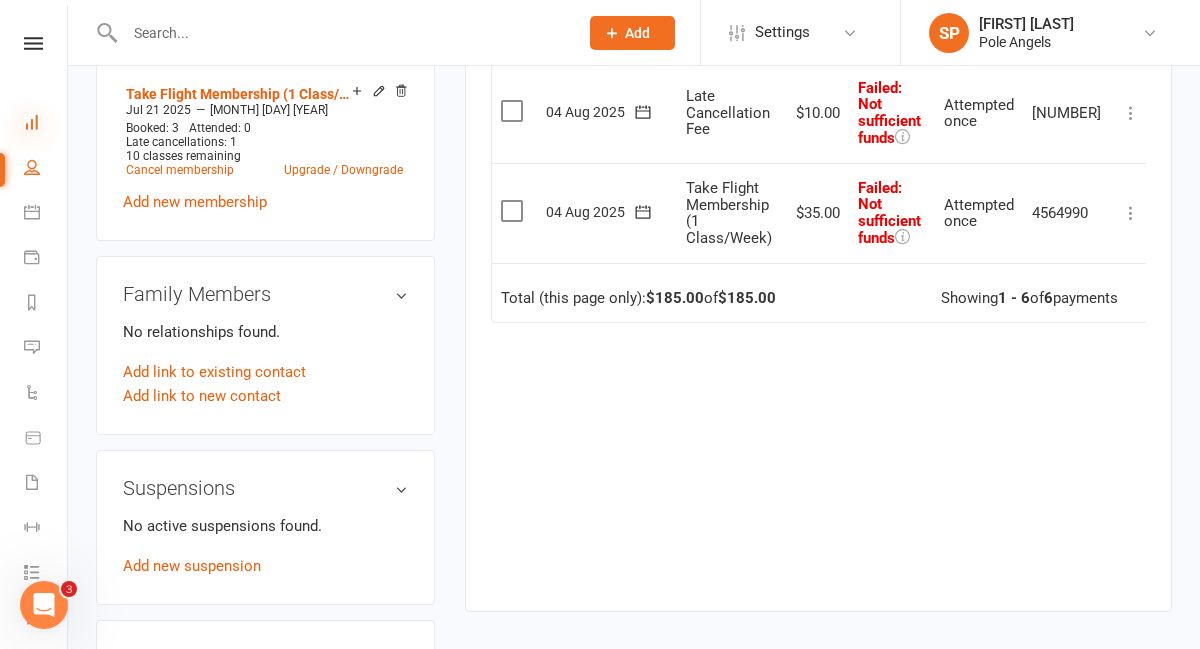 click at bounding box center [32, 122] 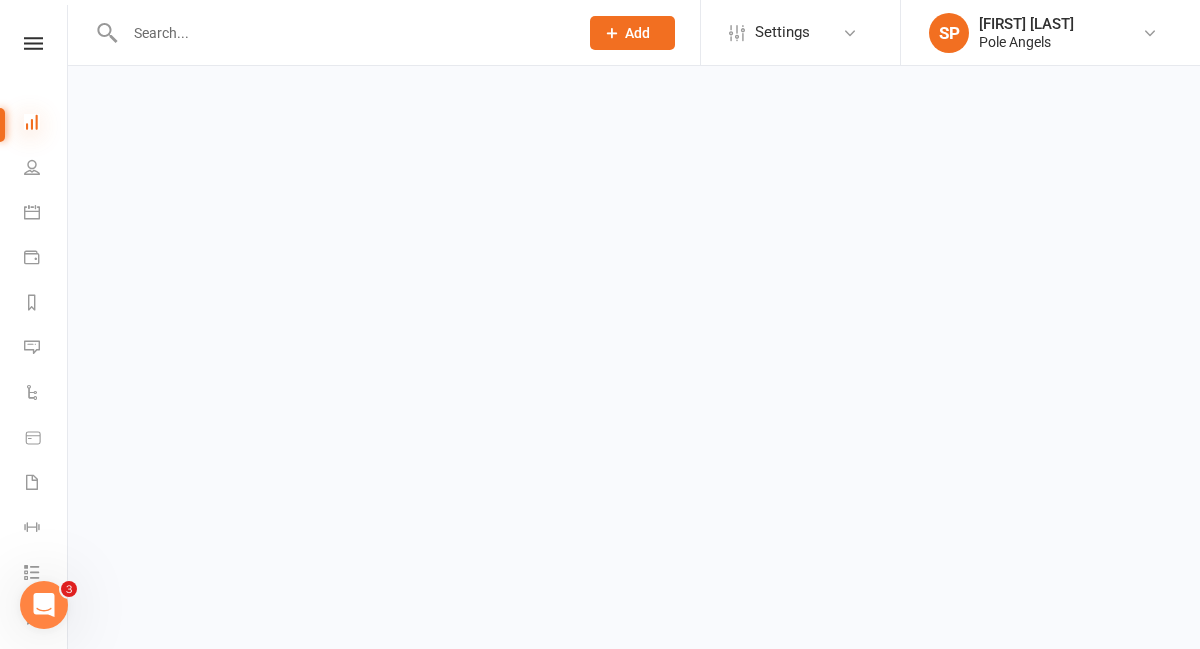 scroll, scrollTop: 0, scrollLeft: 0, axis: both 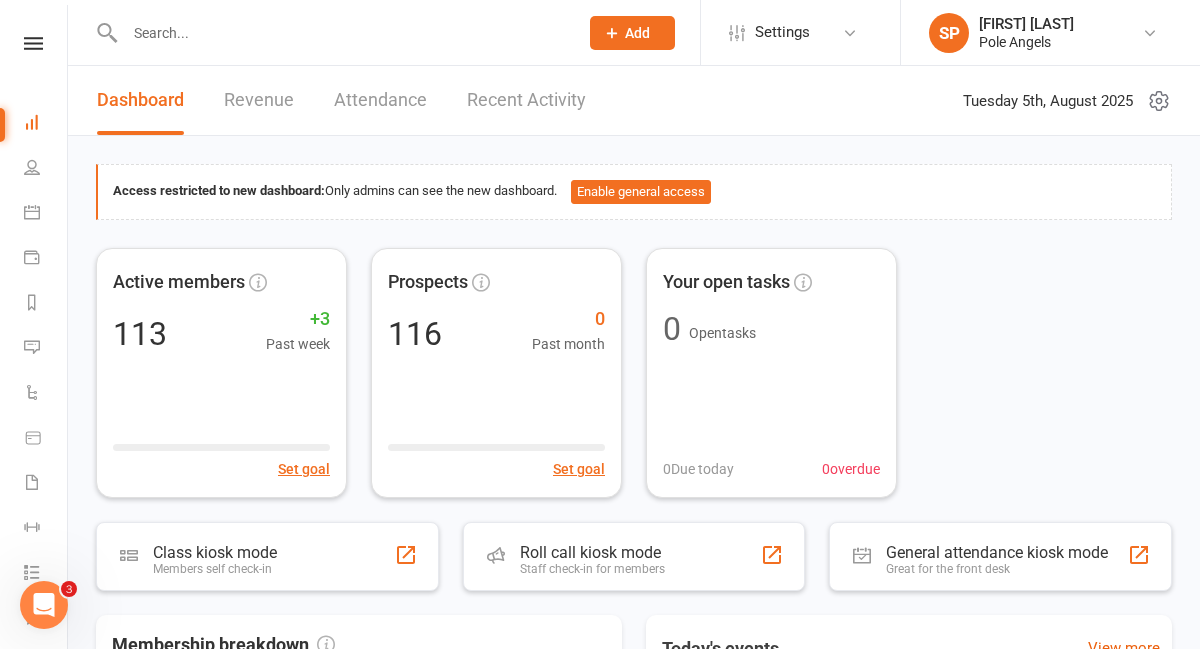 click on "Recent Activity" at bounding box center (526, 100) 